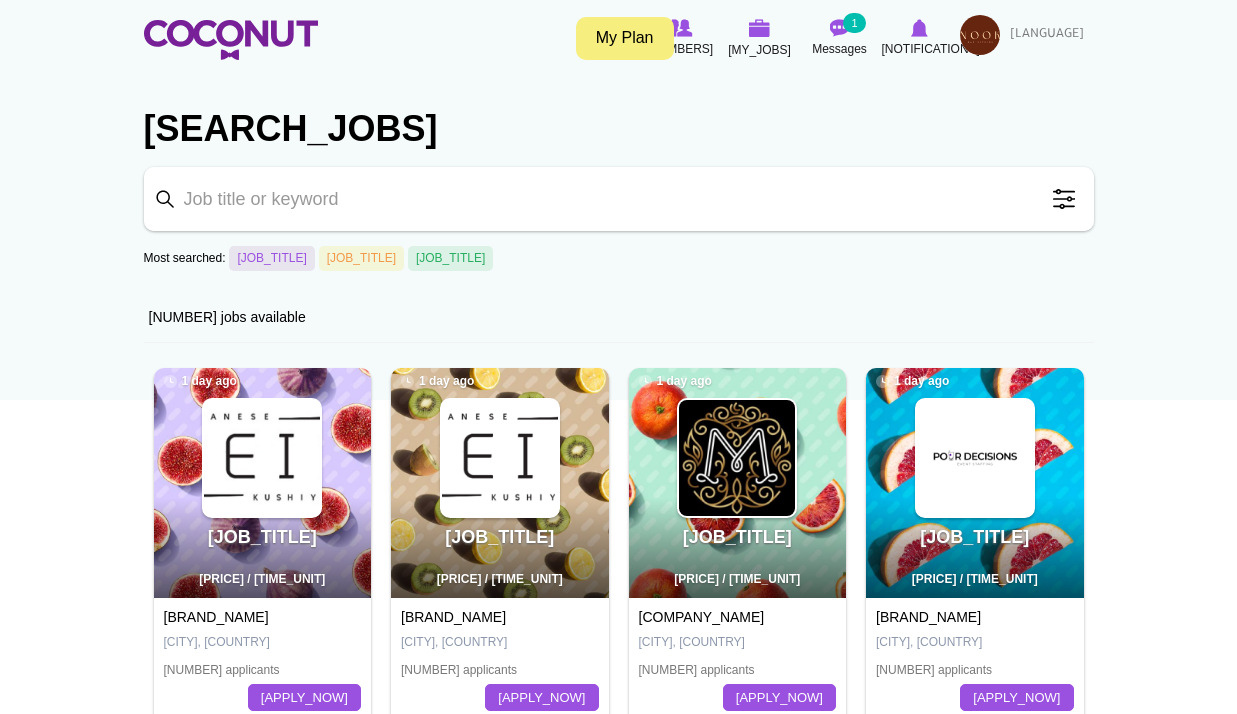 scroll, scrollTop: 0, scrollLeft: 0, axis: both 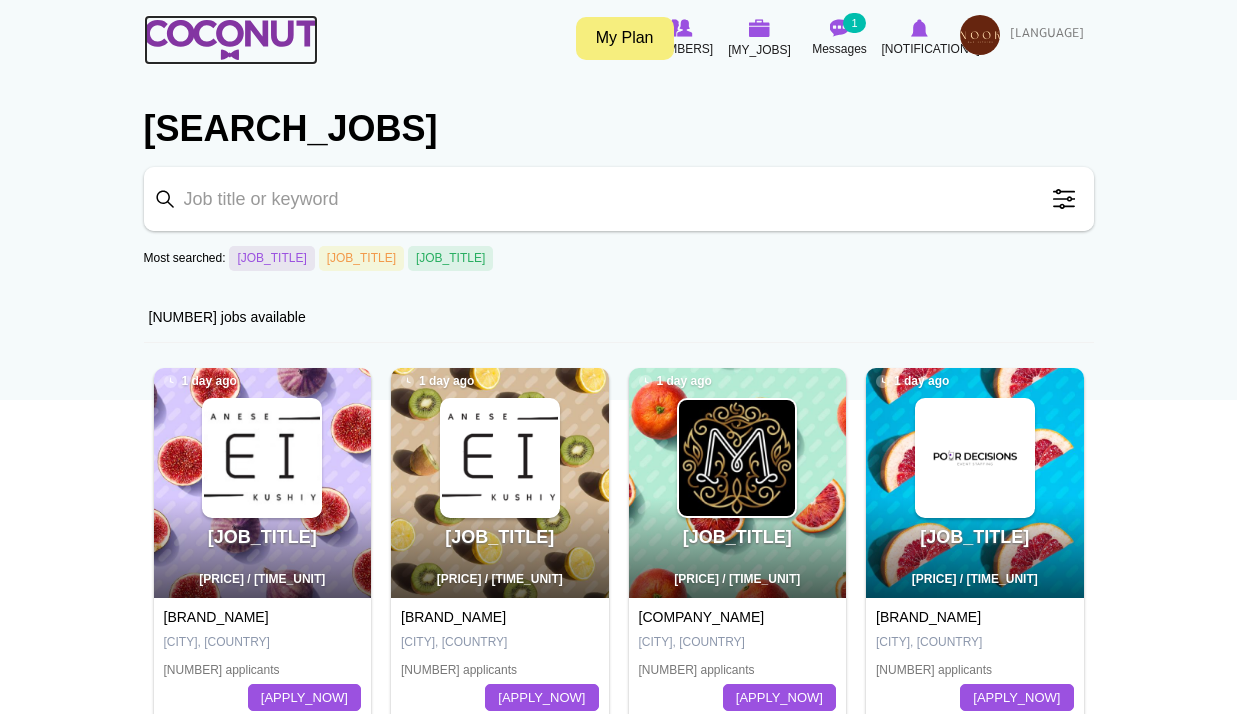 click at bounding box center [231, 40] 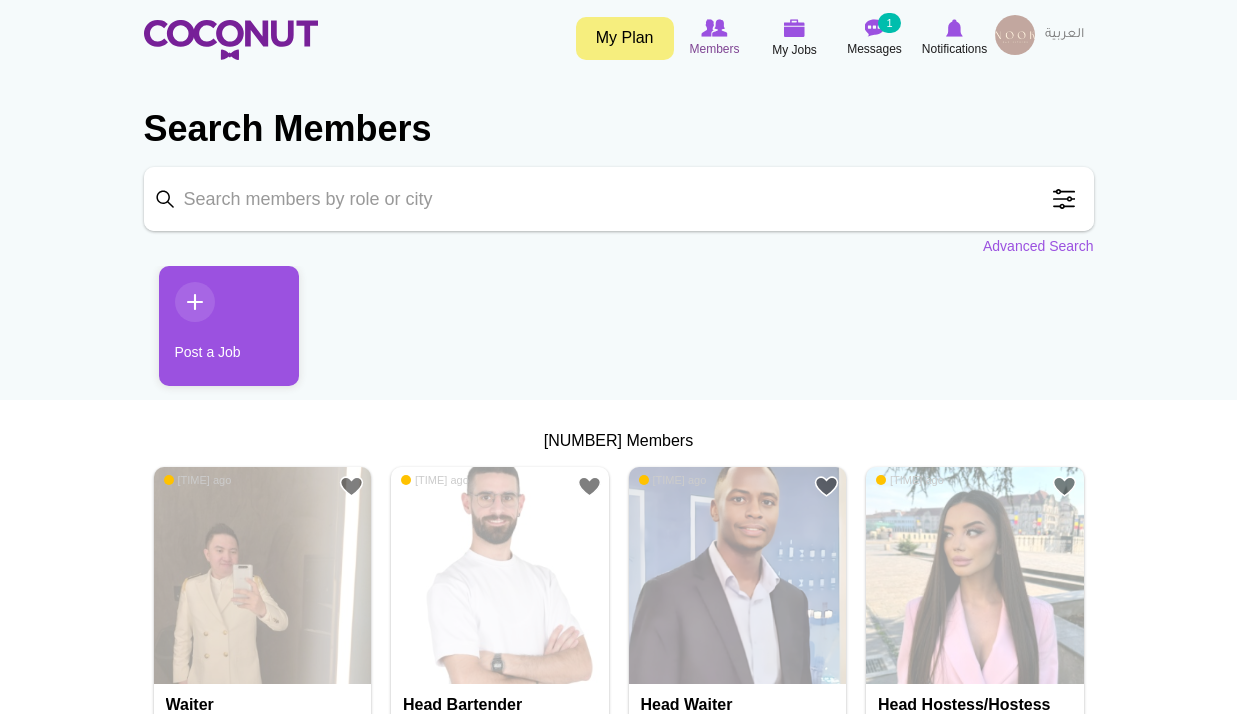 scroll, scrollTop: 0, scrollLeft: 0, axis: both 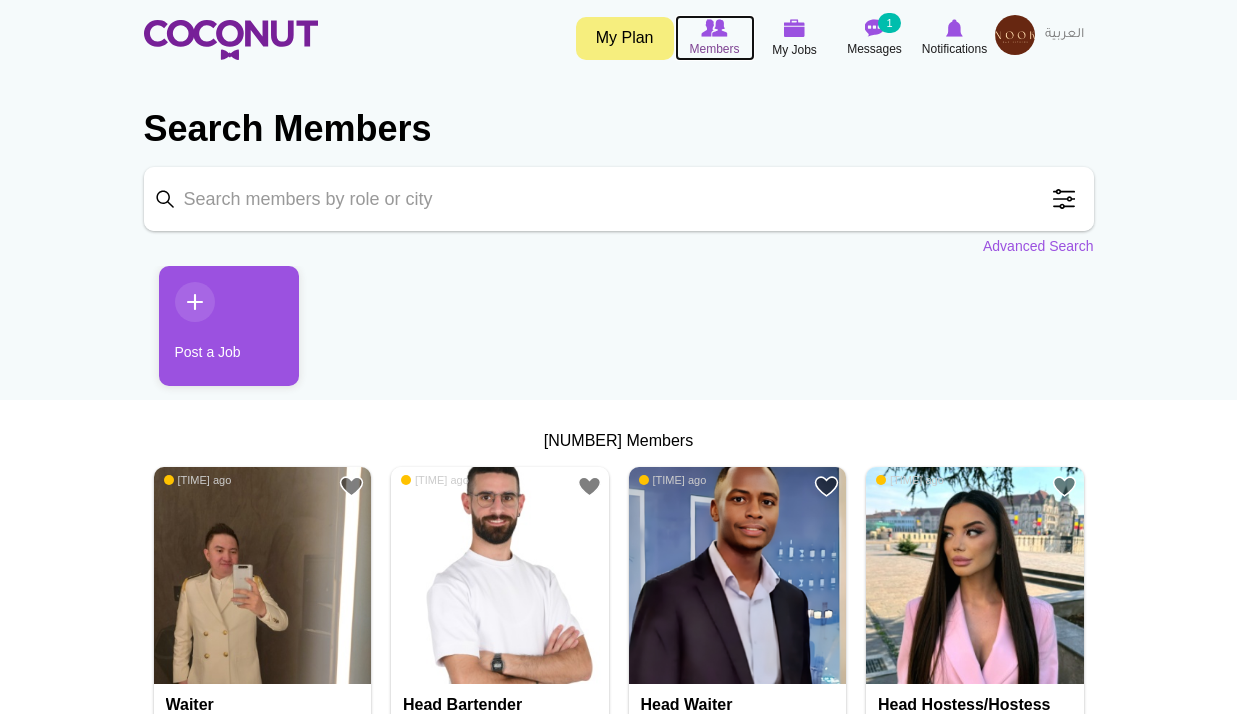 click on "Members" at bounding box center [714, 49] 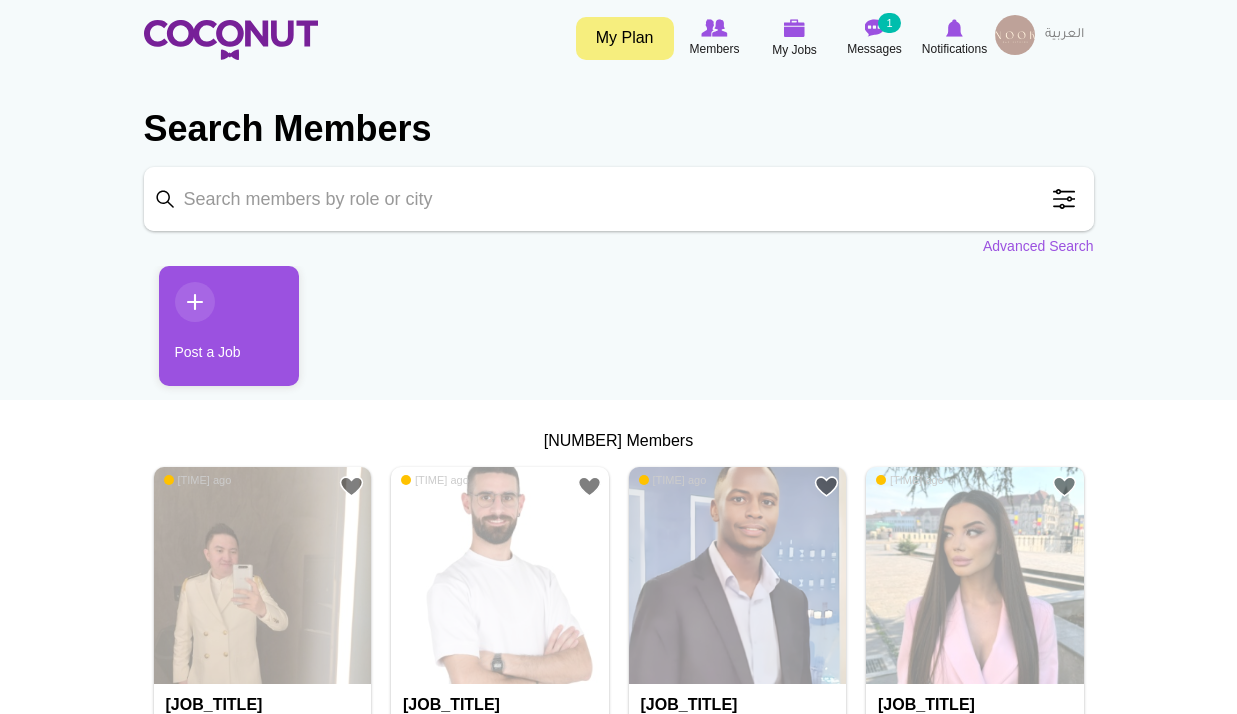 scroll, scrollTop: 0, scrollLeft: 0, axis: both 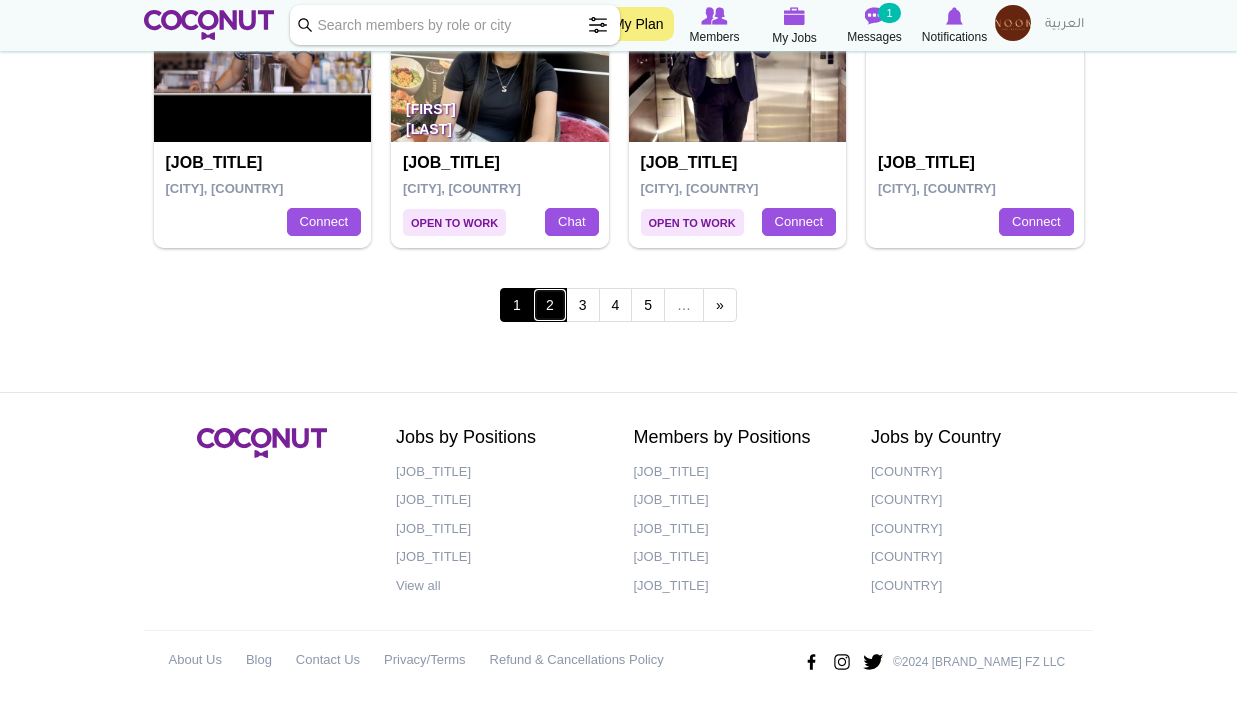 click on "2" at bounding box center [550, 305] 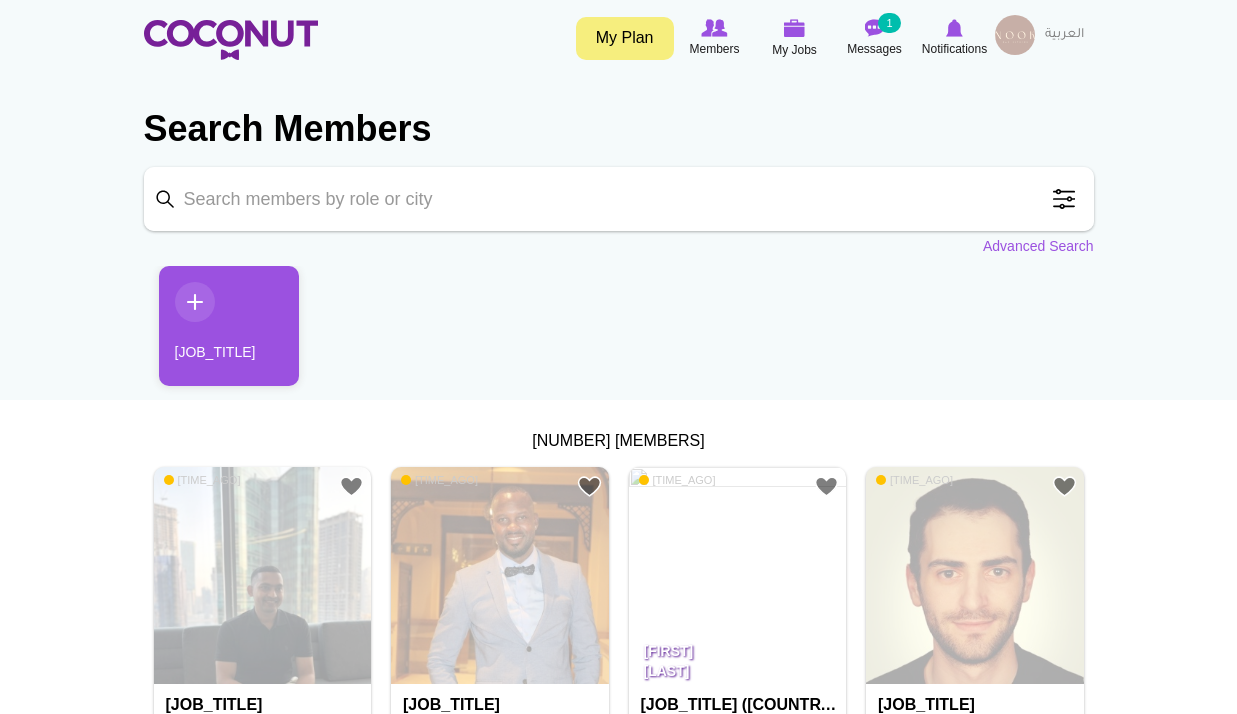 scroll, scrollTop: 0, scrollLeft: 0, axis: both 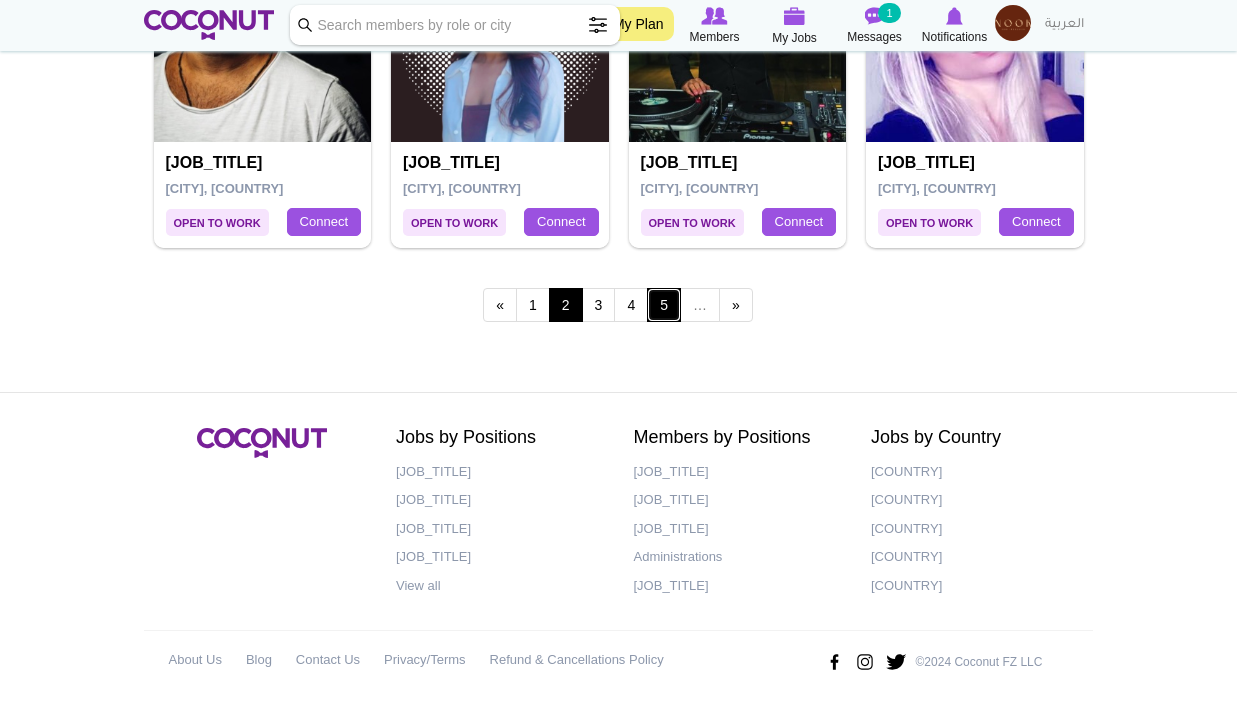 click on "5" at bounding box center [664, 305] 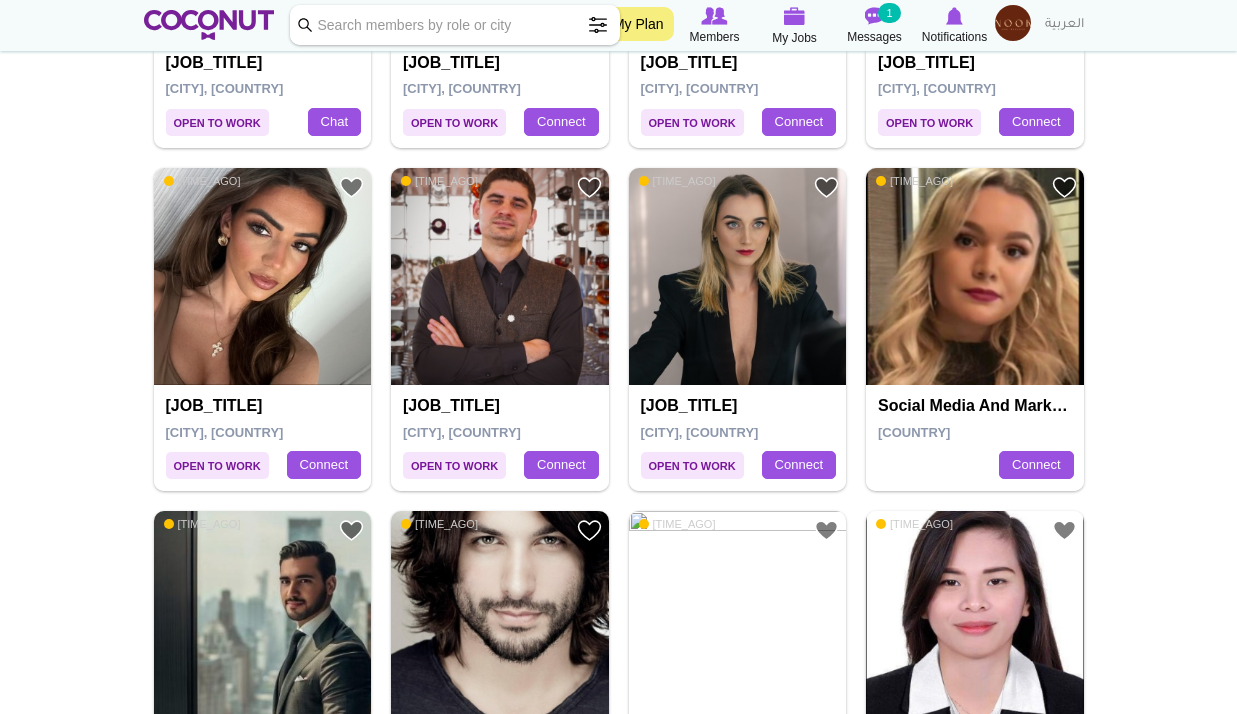 scroll, scrollTop: 2429, scrollLeft: 0, axis: vertical 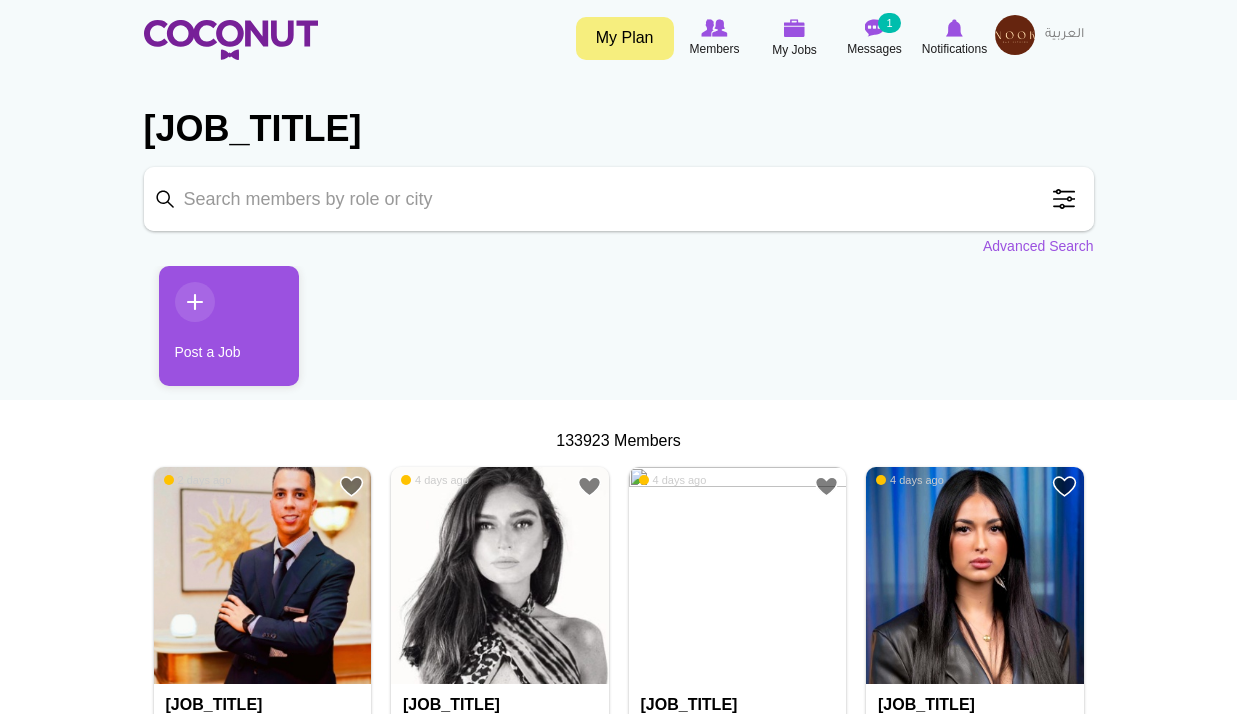 click on "Keyword" at bounding box center (619, 199) 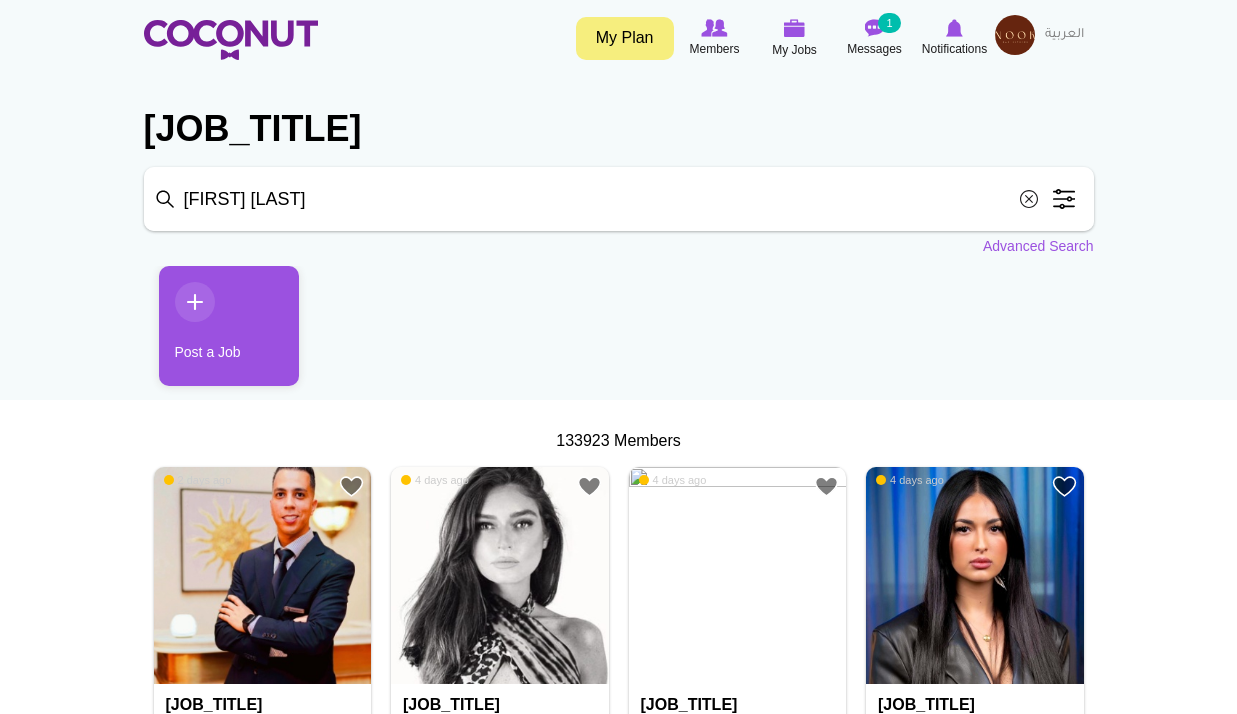type on "mohammed ali" 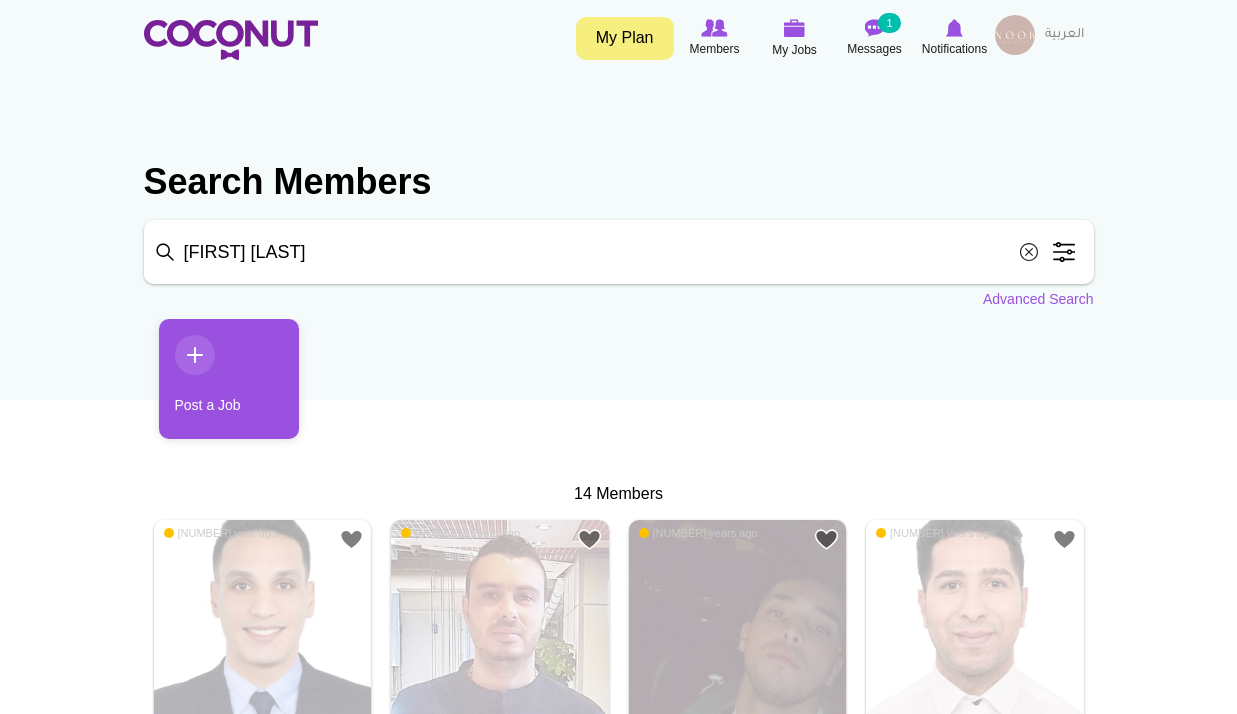 scroll, scrollTop: 0, scrollLeft: 0, axis: both 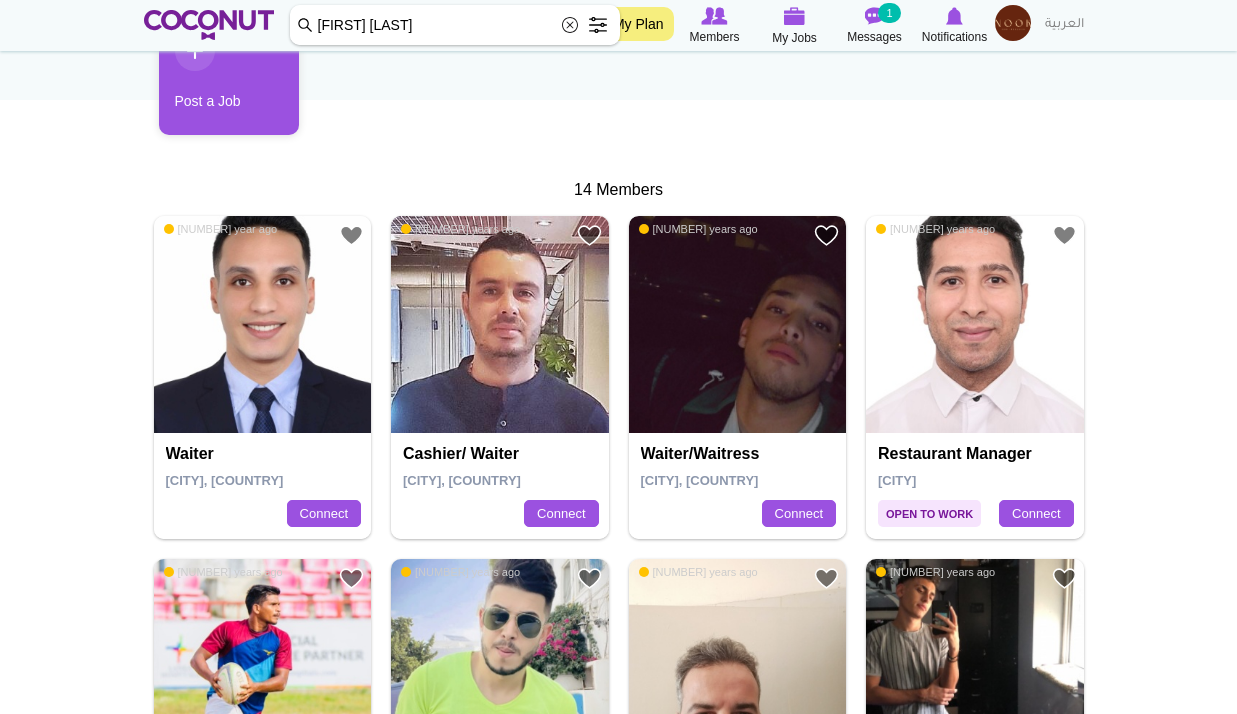 click at bounding box center [738, 325] 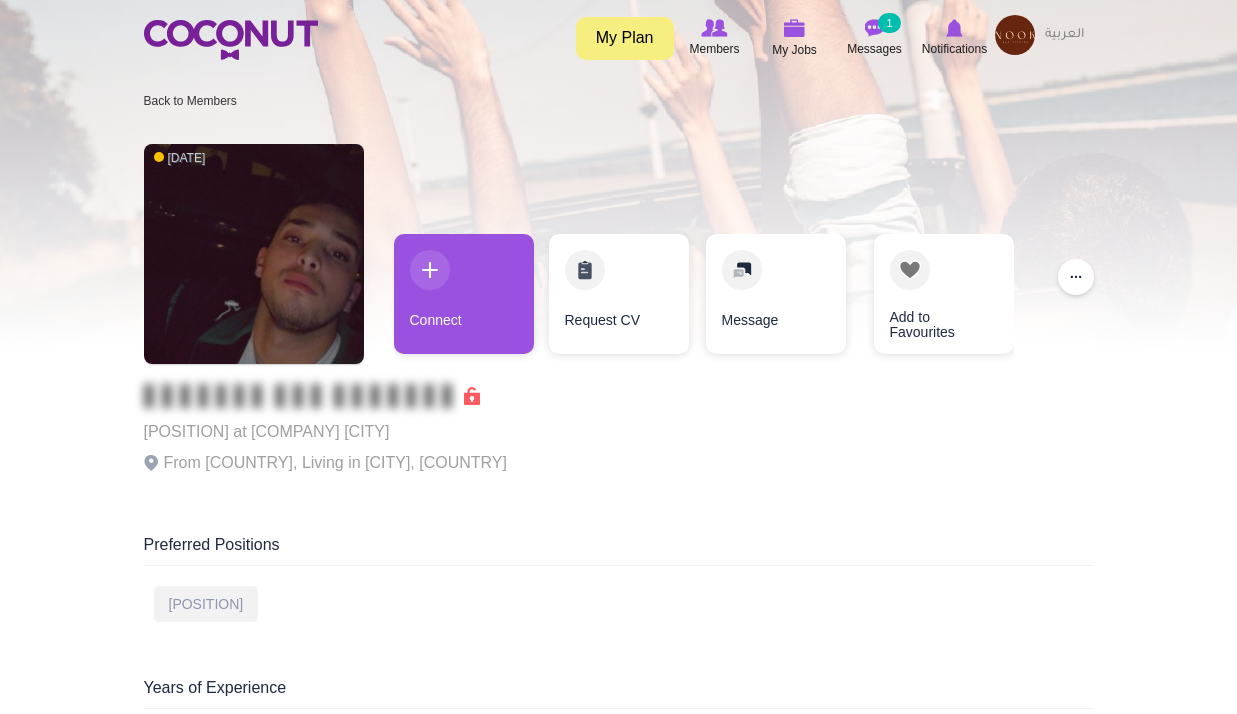 scroll, scrollTop: 0, scrollLeft: 0, axis: both 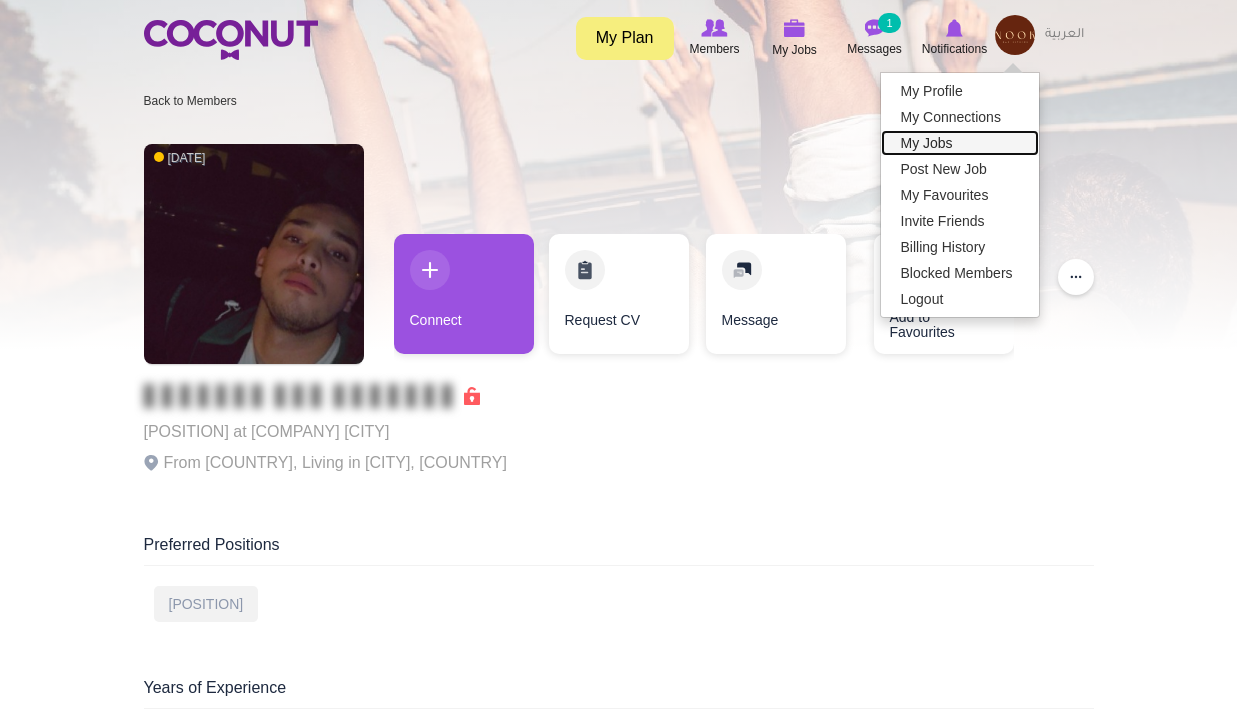 click on "My Jobs" at bounding box center (960, 143) 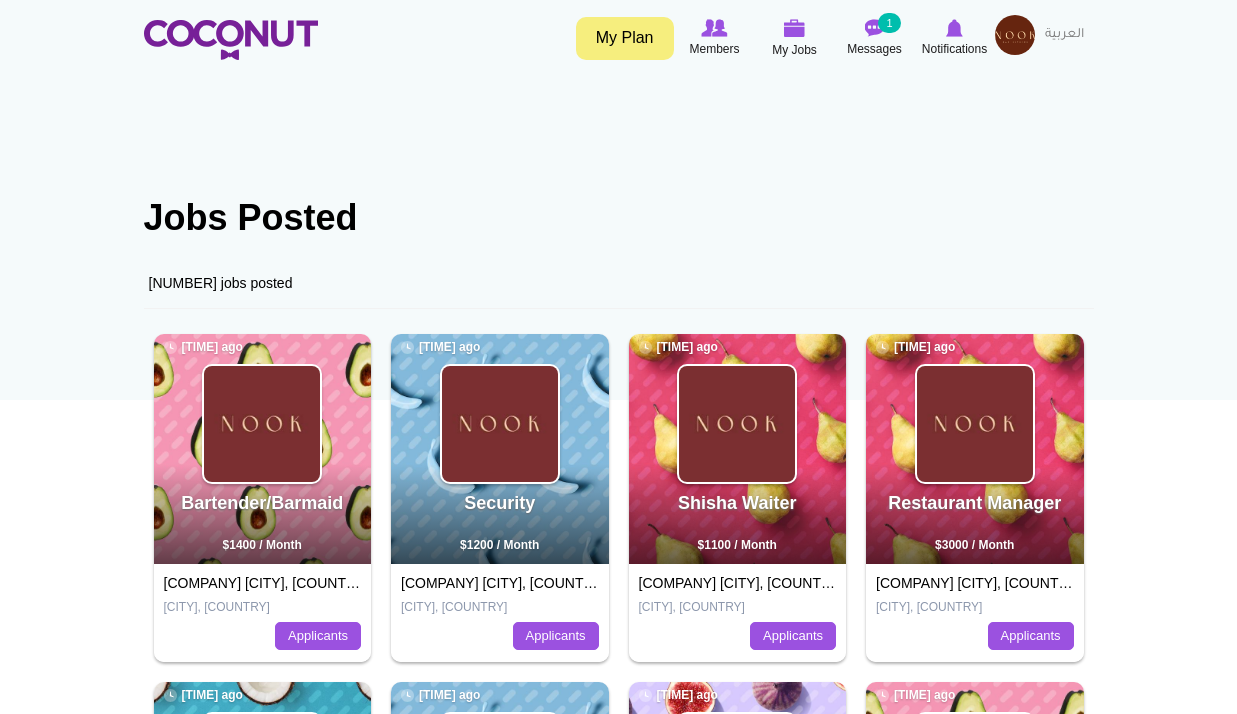 scroll, scrollTop: 0, scrollLeft: 0, axis: both 